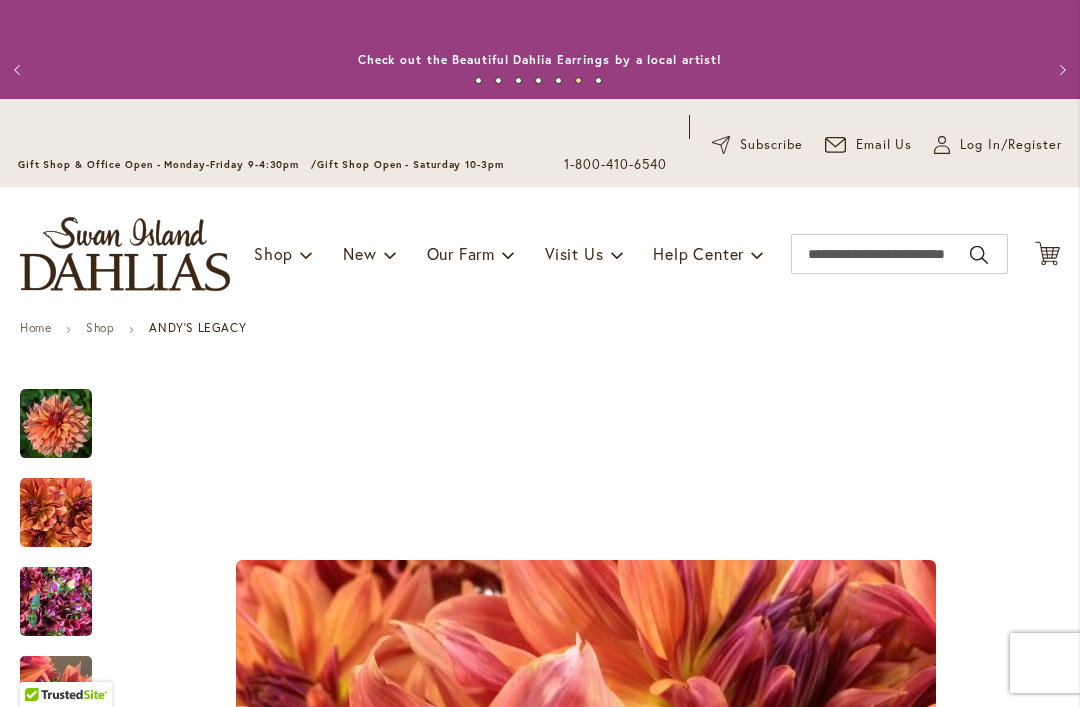 scroll, scrollTop: 0, scrollLeft: 0, axis: both 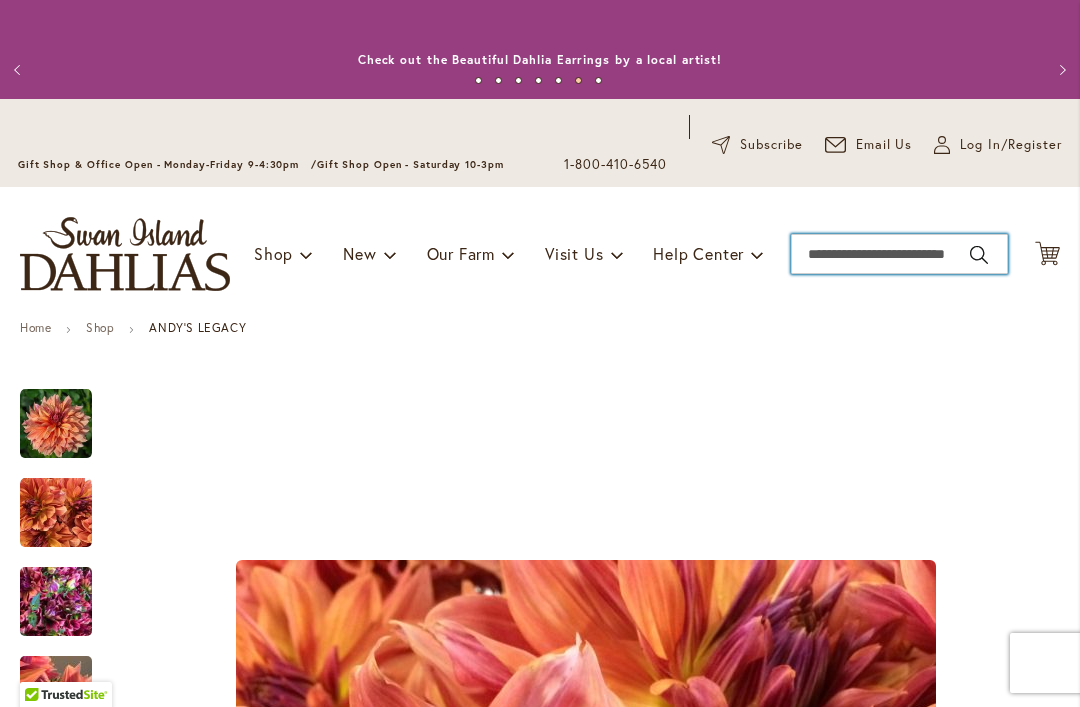 click on "Search" at bounding box center (899, 254) 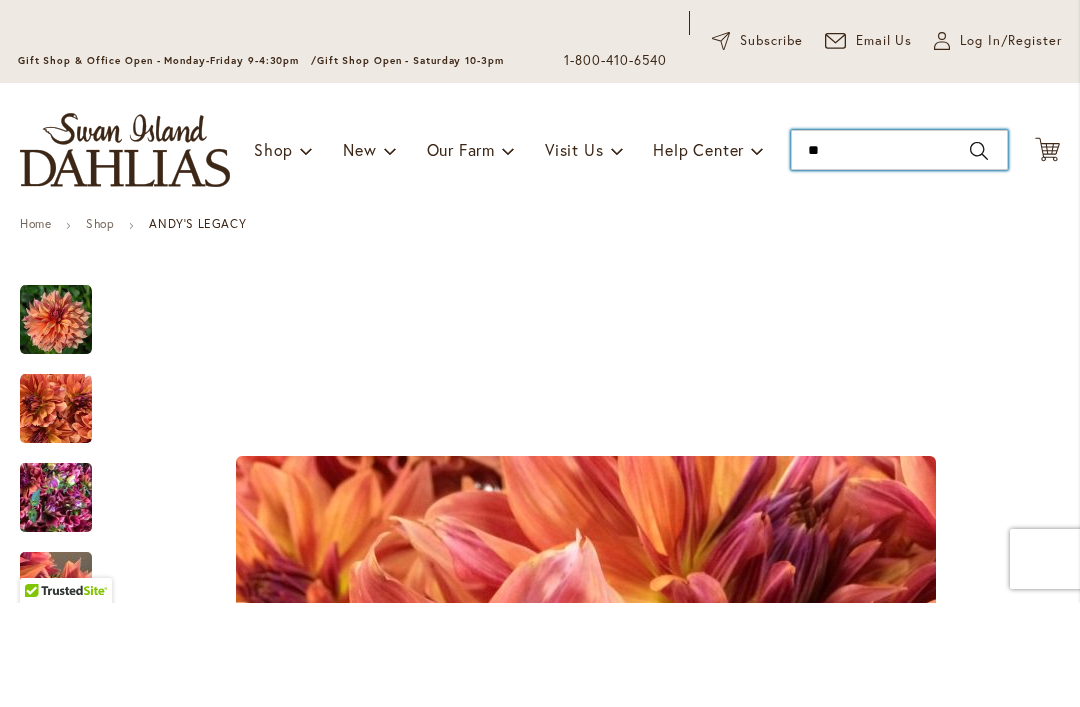 type on "***" 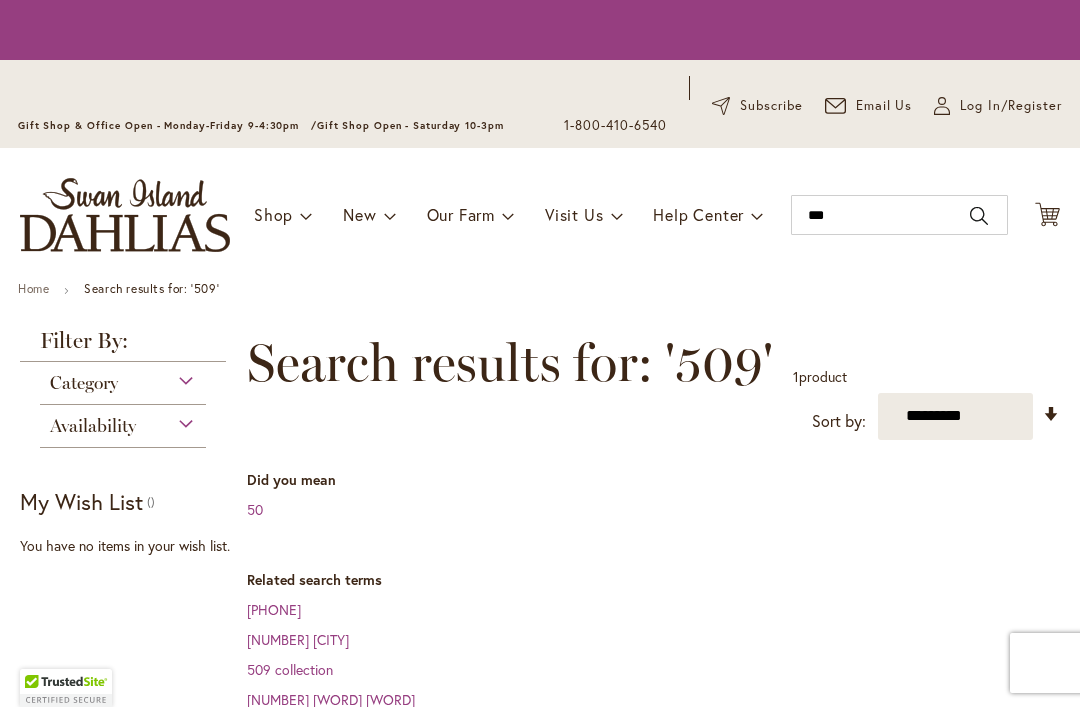 scroll, scrollTop: 0, scrollLeft: 0, axis: both 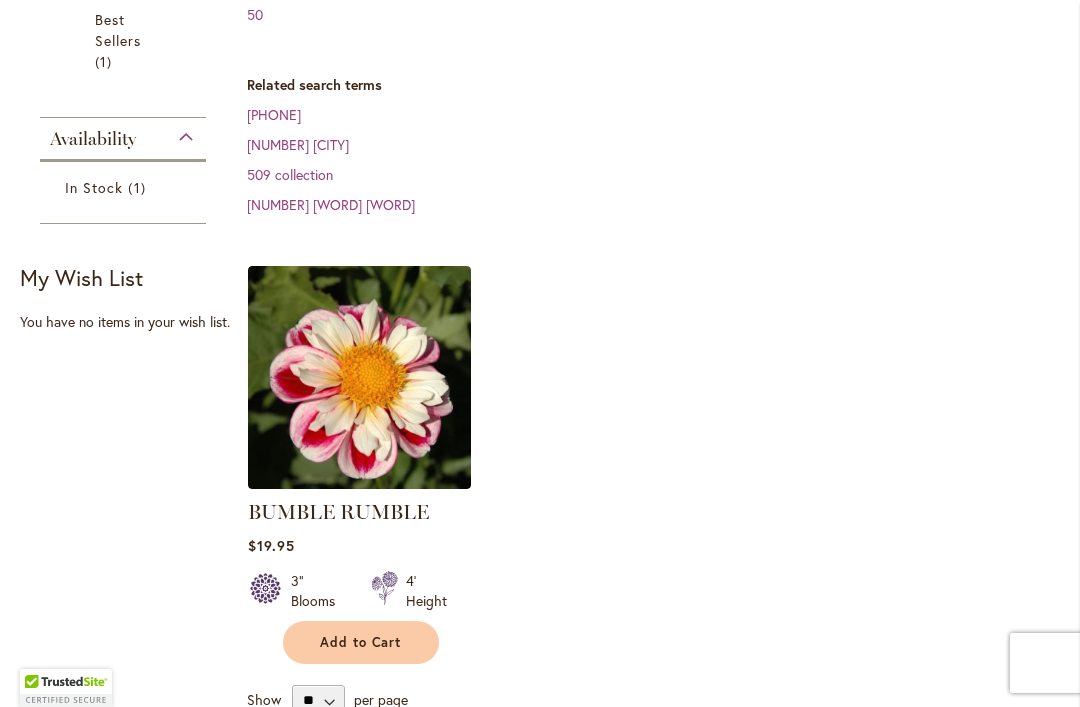 click at bounding box center [359, 377] 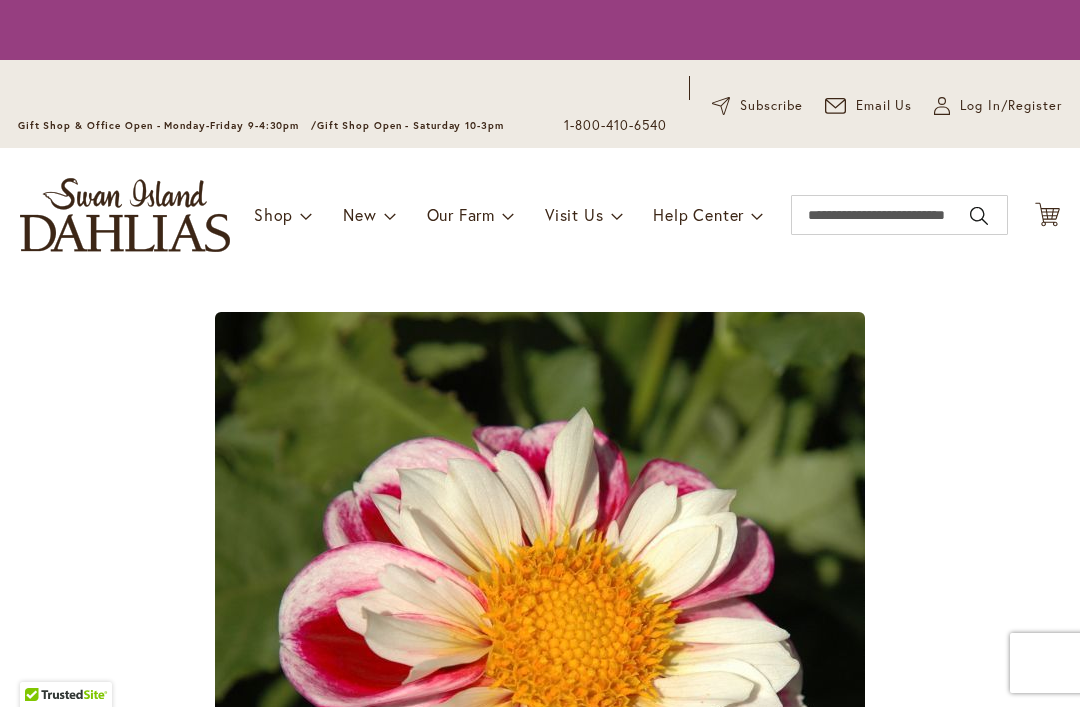 scroll, scrollTop: 0, scrollLeft: 0, axis: both 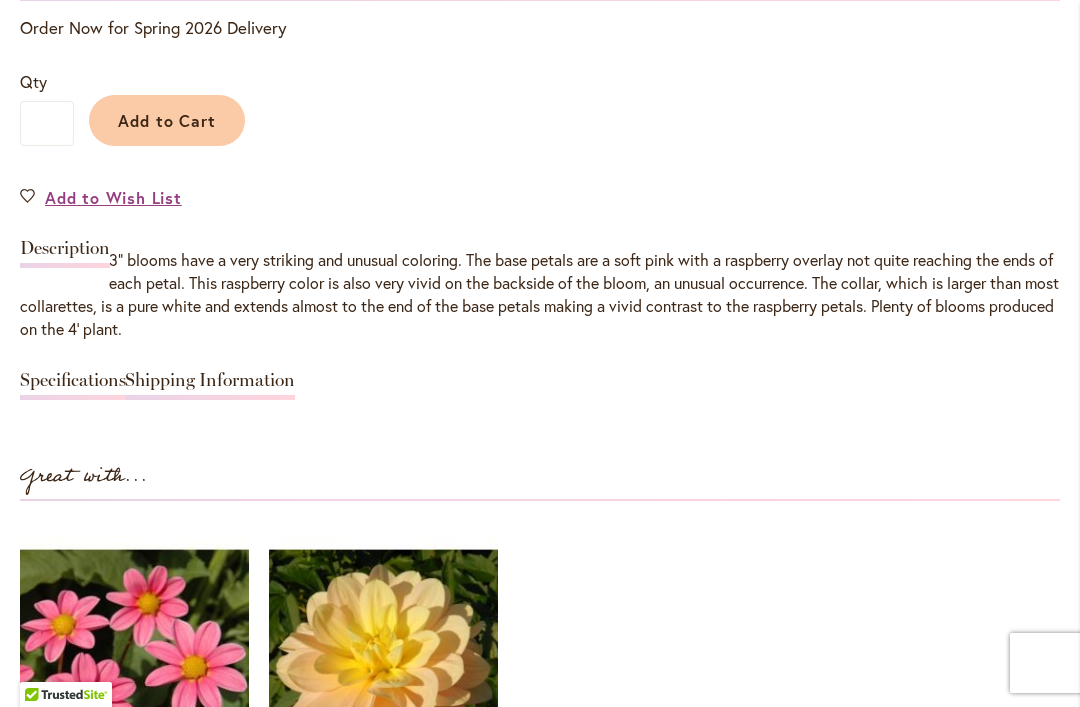 click on "Specifications" at bounding box center [73, 385] 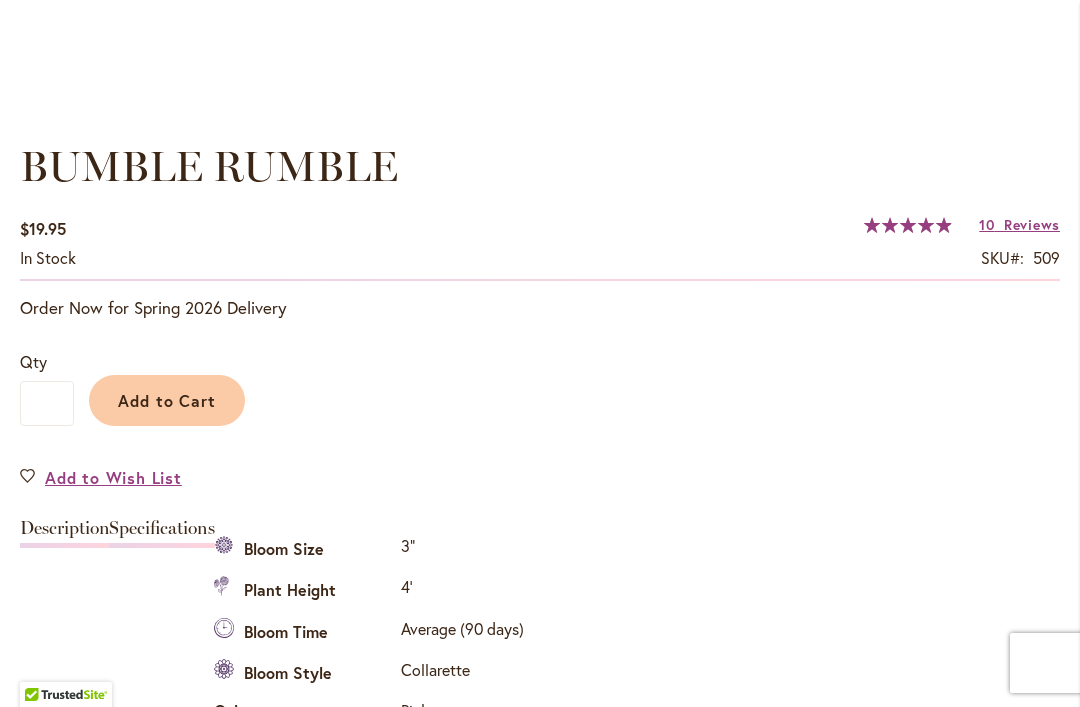 scroll, scrollTop: 1352, scrollLeft: 0, axis: vertical 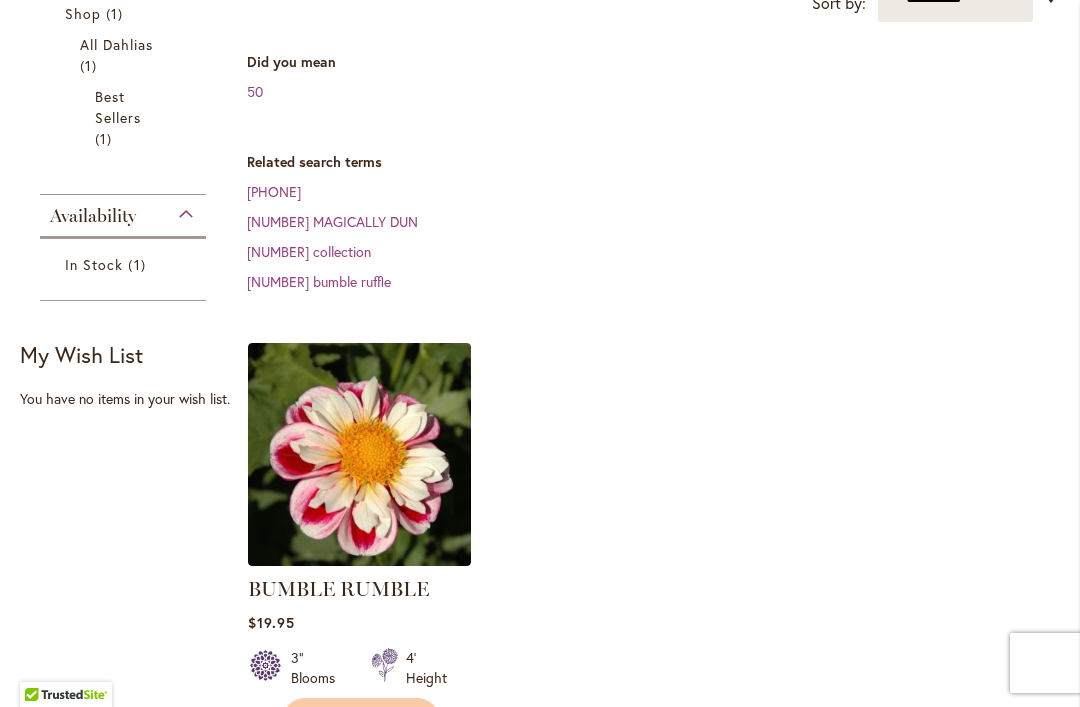 click at bounding box center (359, 454) 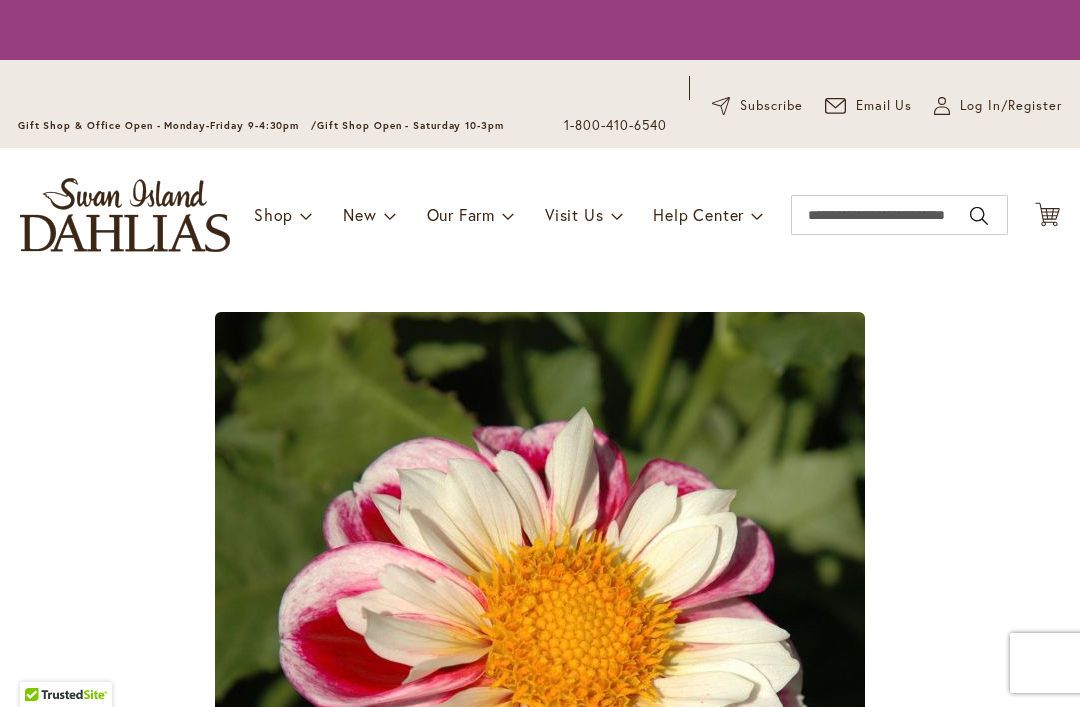 scroll, scrollTop: 0, scrollLeft: 0, axis: both 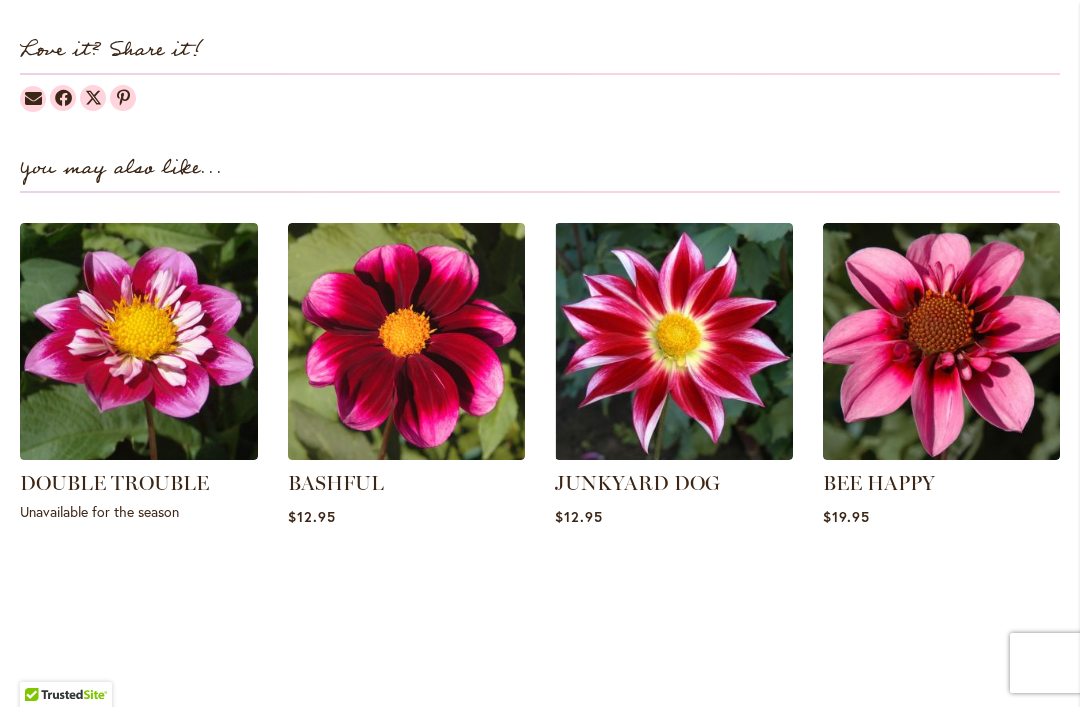 click on "Skip to the end of the images gallery
Skip to the beginning of the images gallery
BUMBLE RUMBLE
$19.95
In stock
SKU
509
Rating:
99                          % of" at bounding box center (540, 1161) 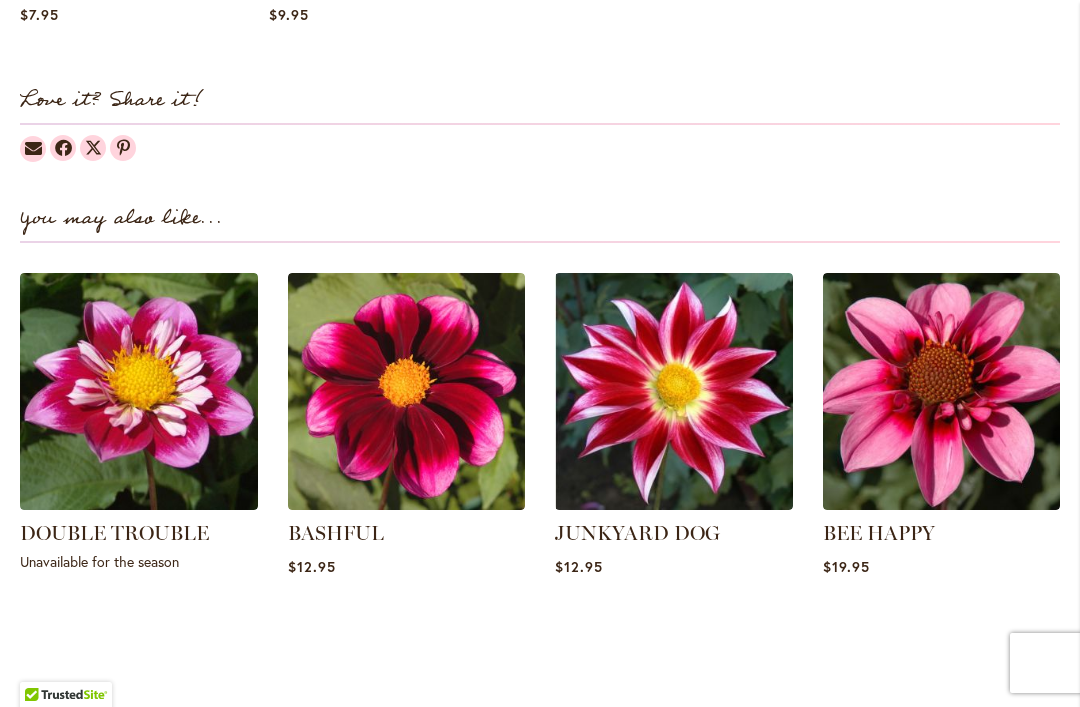 scroll, scrollTop: 2486, scrollLeft: 0, axis: vertical 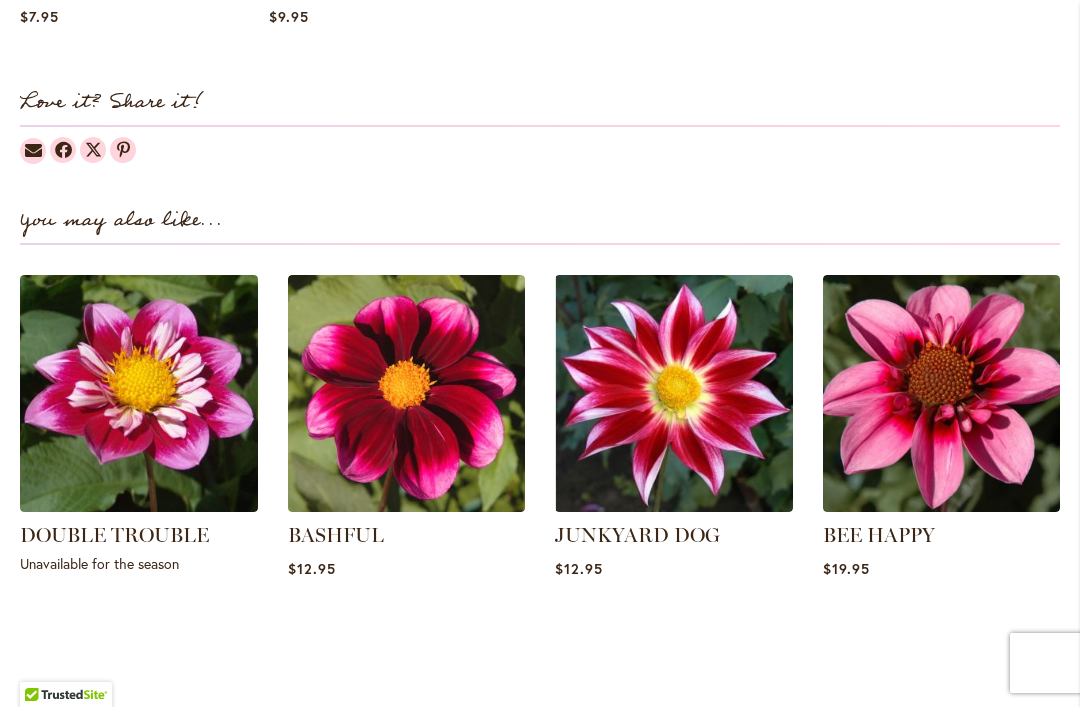 click at bounding box center (407, 394) 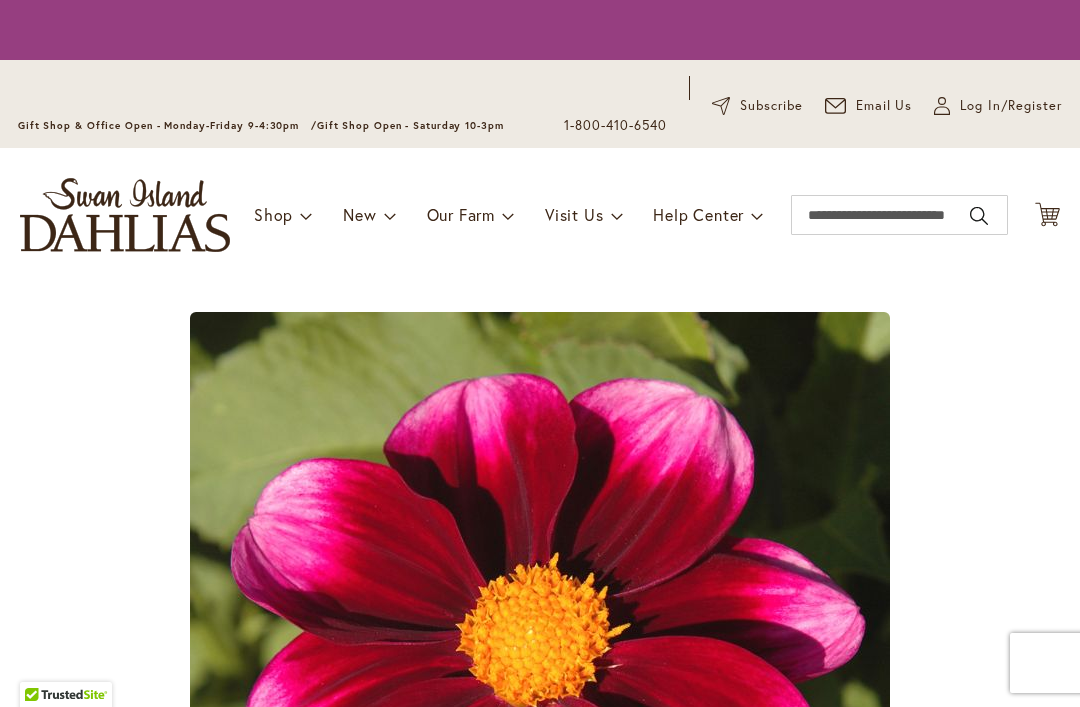 scroll, scrollTop: 0, scrollLeft: 0, axis: both 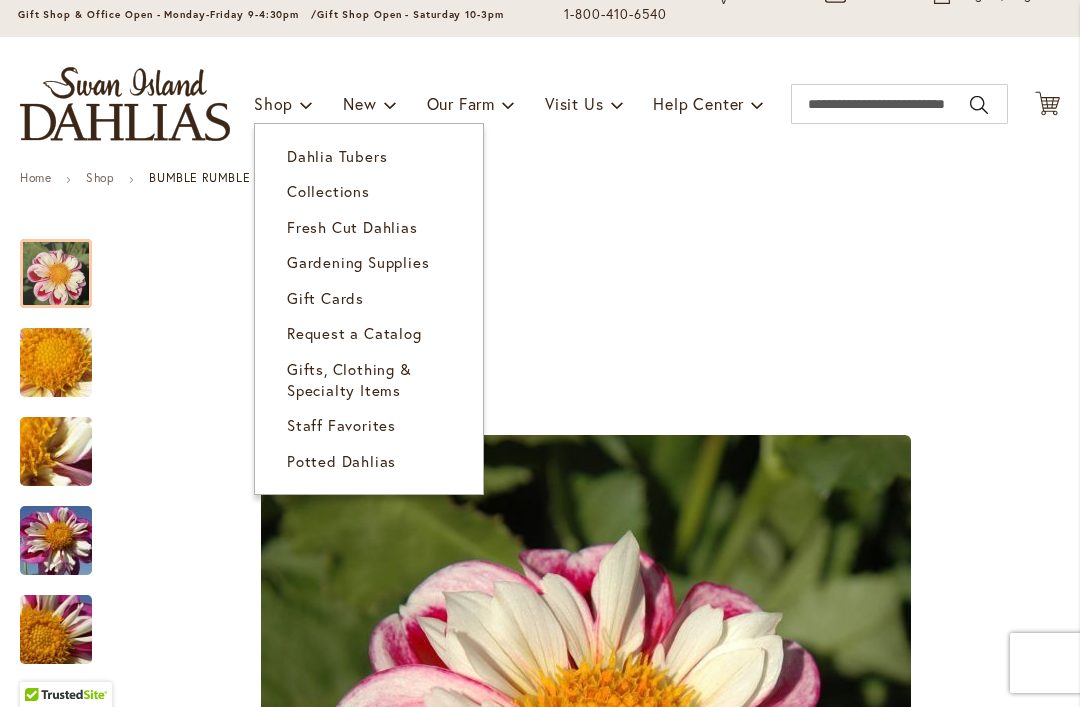click on "Dahlia Tubers" at bounding box center (337, 156) 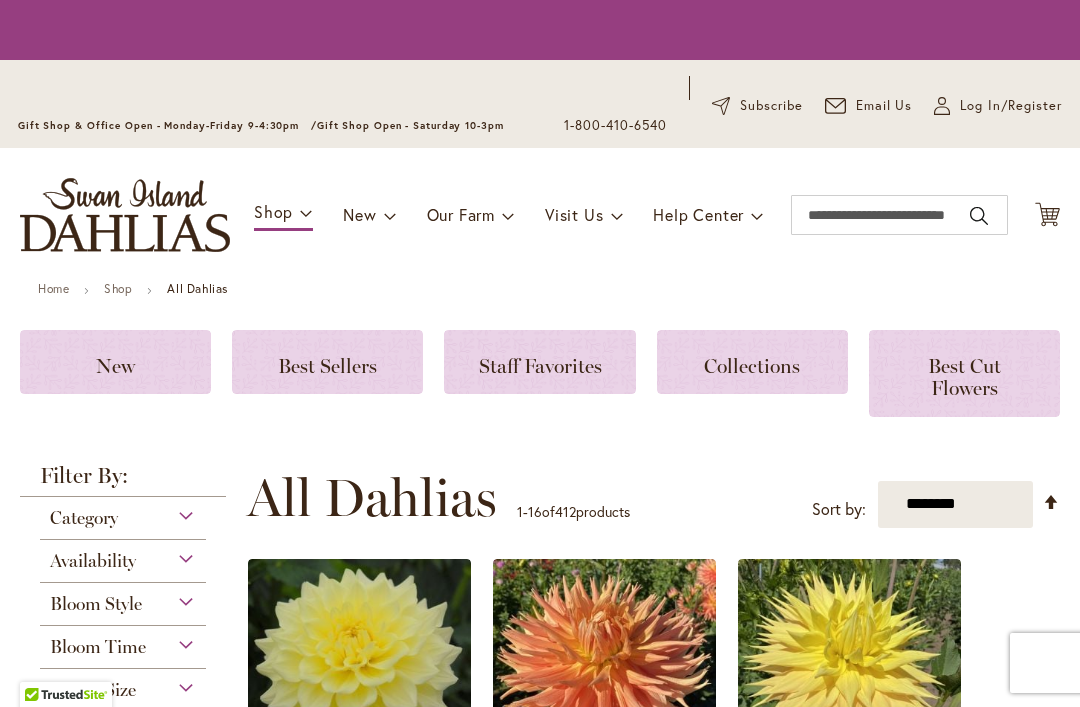 scroll, scrollTop: 0, scrollLeft: 0, axis: both 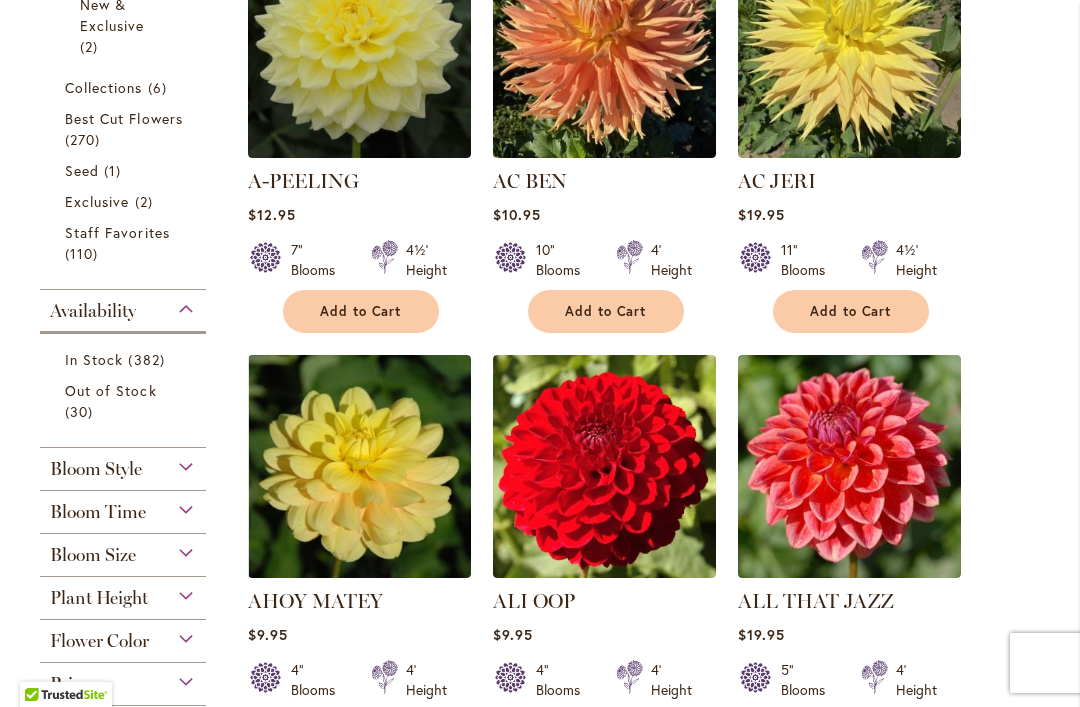 click on "Best Cut Flowers
270
items" at bounding box center (125, 129) 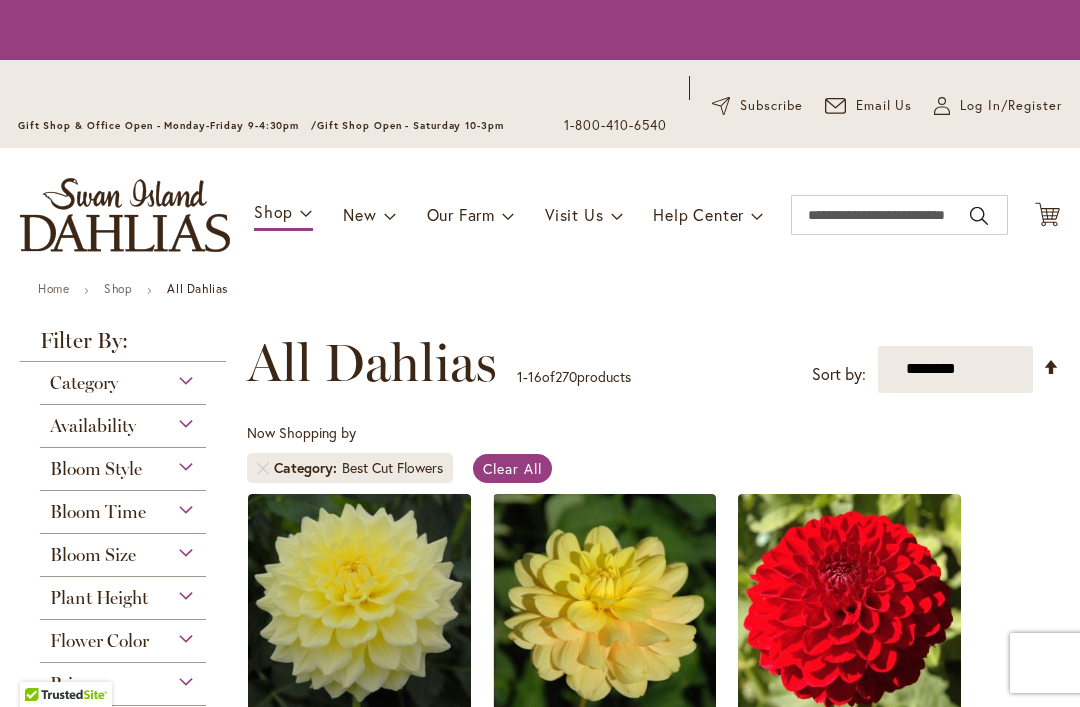 scroll, scrollTop: 0, scrollLeft: 0, axis: both 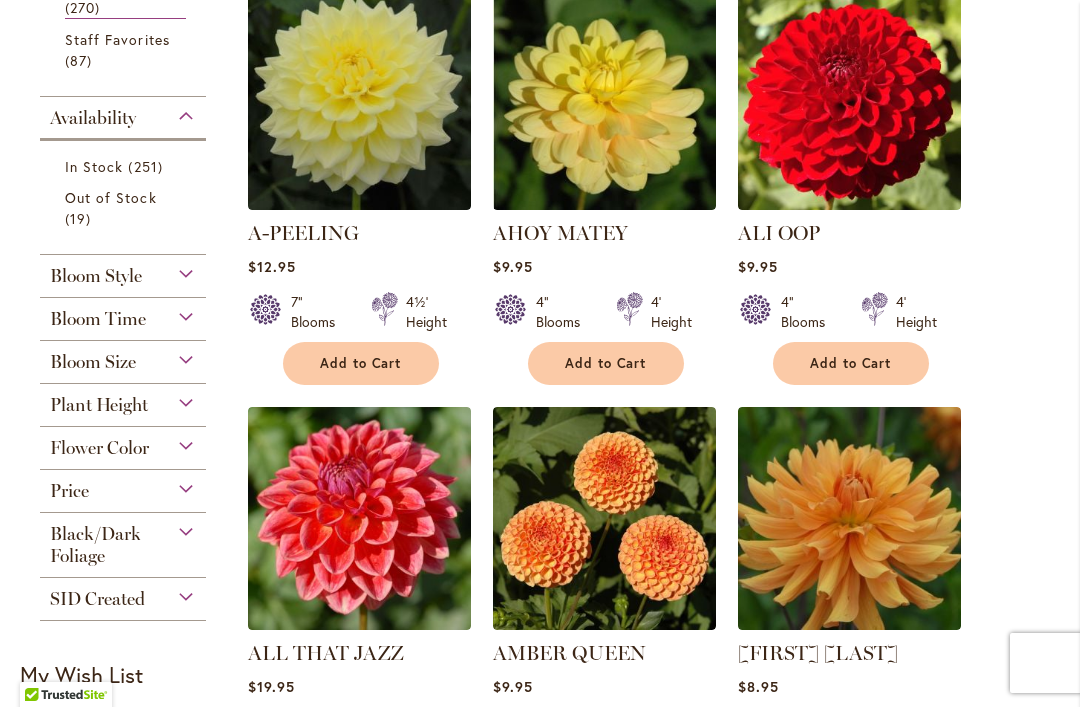 click on "Bloom Style" at bounding box center [123, 271] 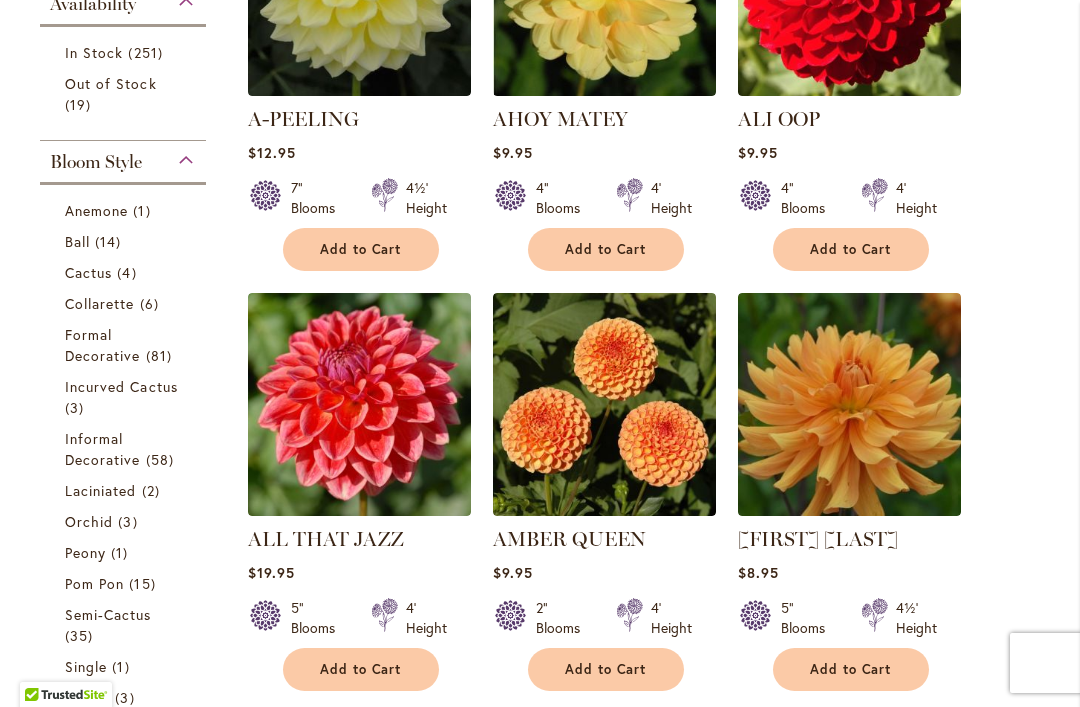 scroll, scrollTop: 656, scrollLeft: 0, axis: vertical 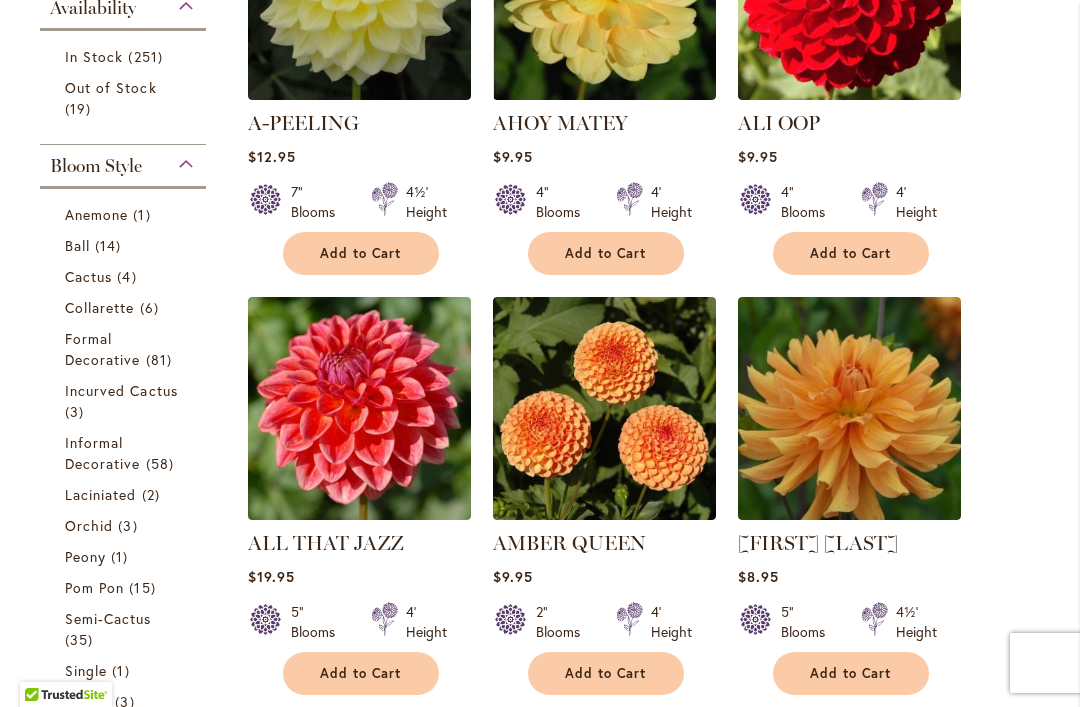 click on "Collarette" at bounding box center [100, 307] 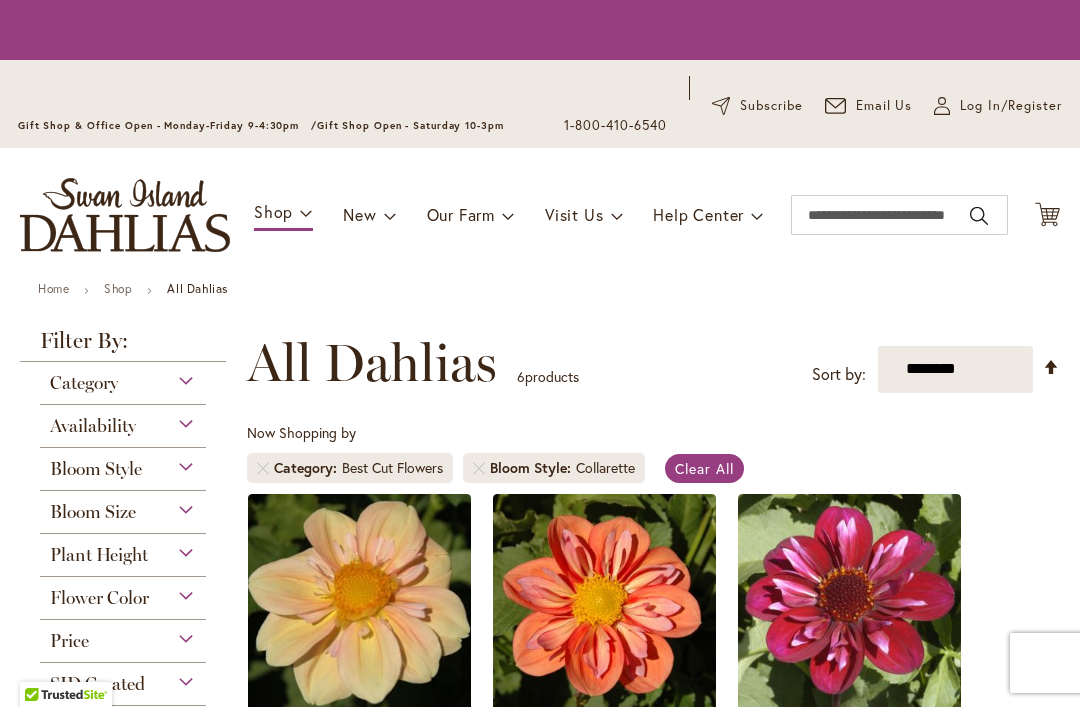 scroll, scrollTop: 0, scrollLeft: 0, axis: both 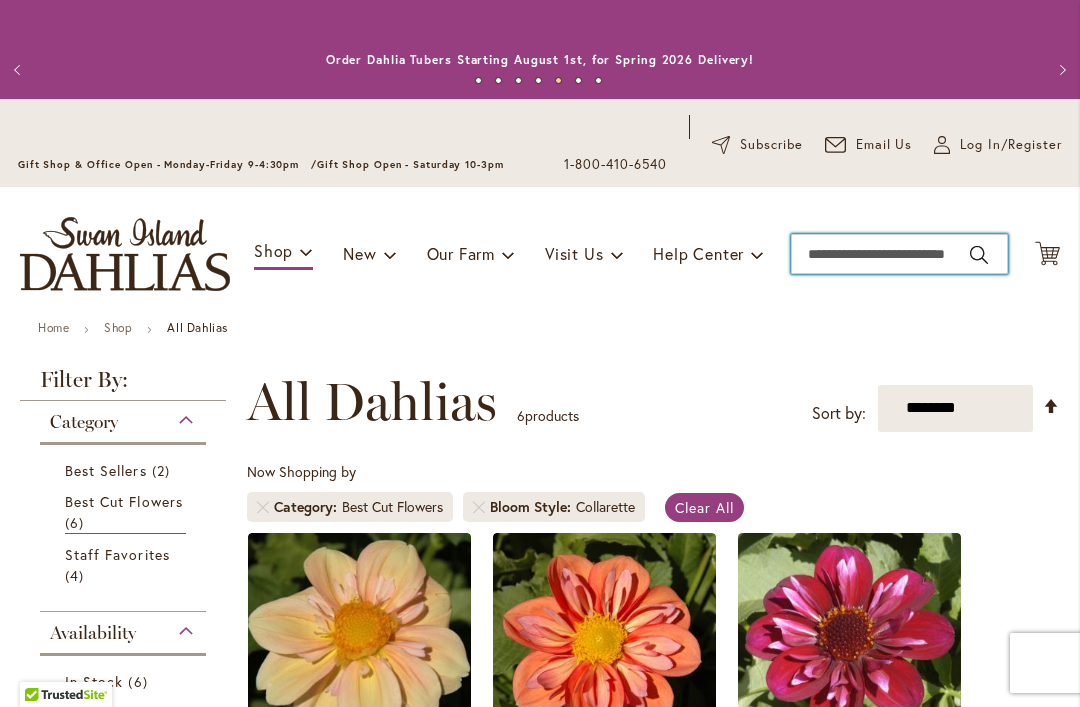 click on "Search" at bounding box center [899, 254] 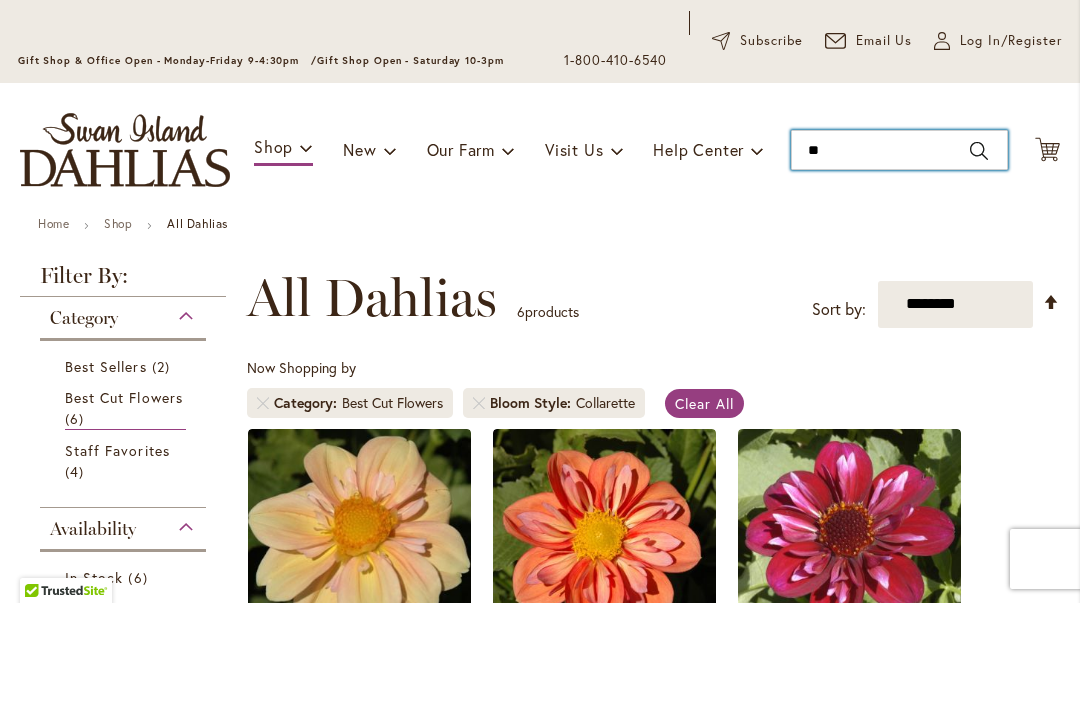type on "***" 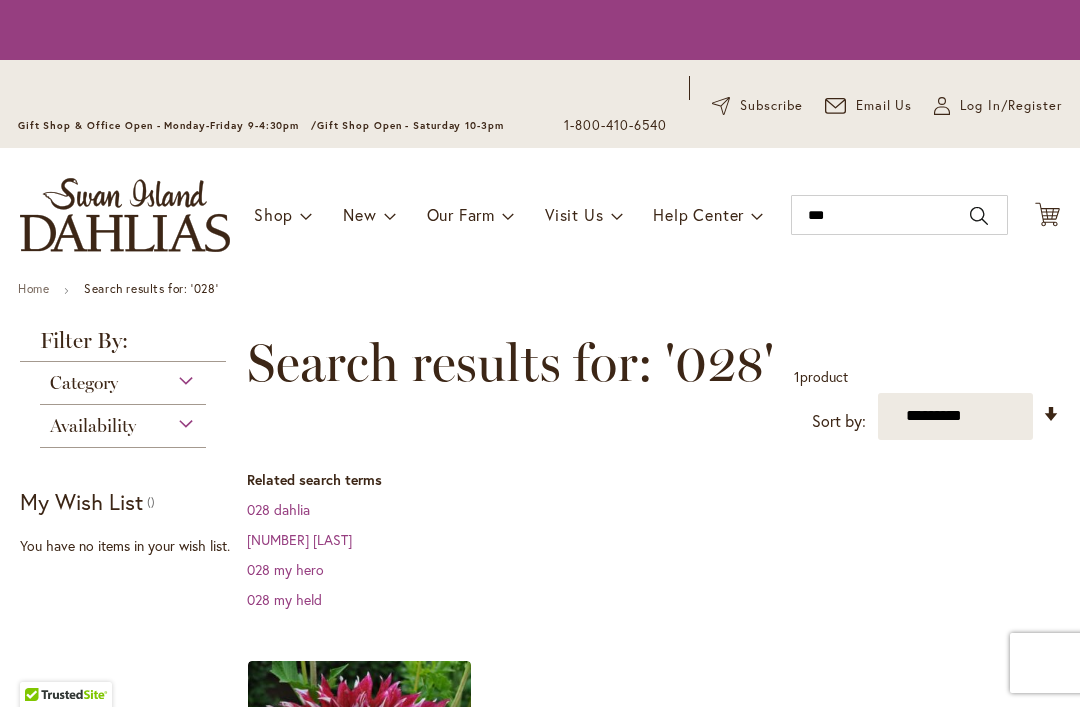 scroll, scrollTop: 0, scrollLeft: 0, axis: both 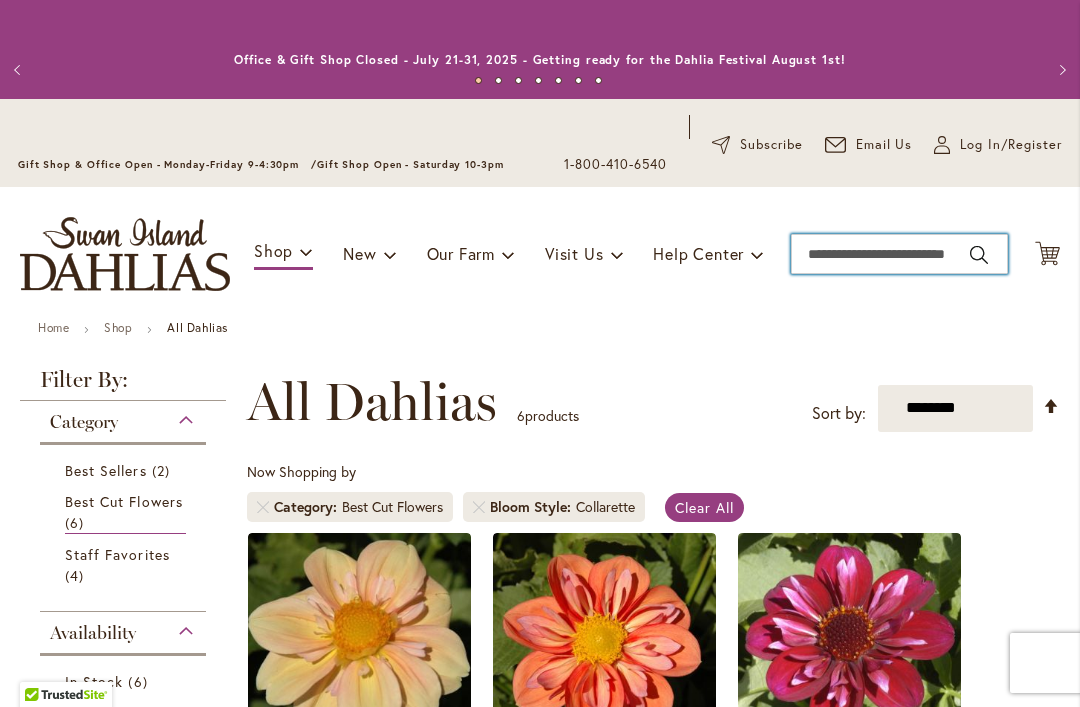 click on "Search" at bounding box center [899, 254] 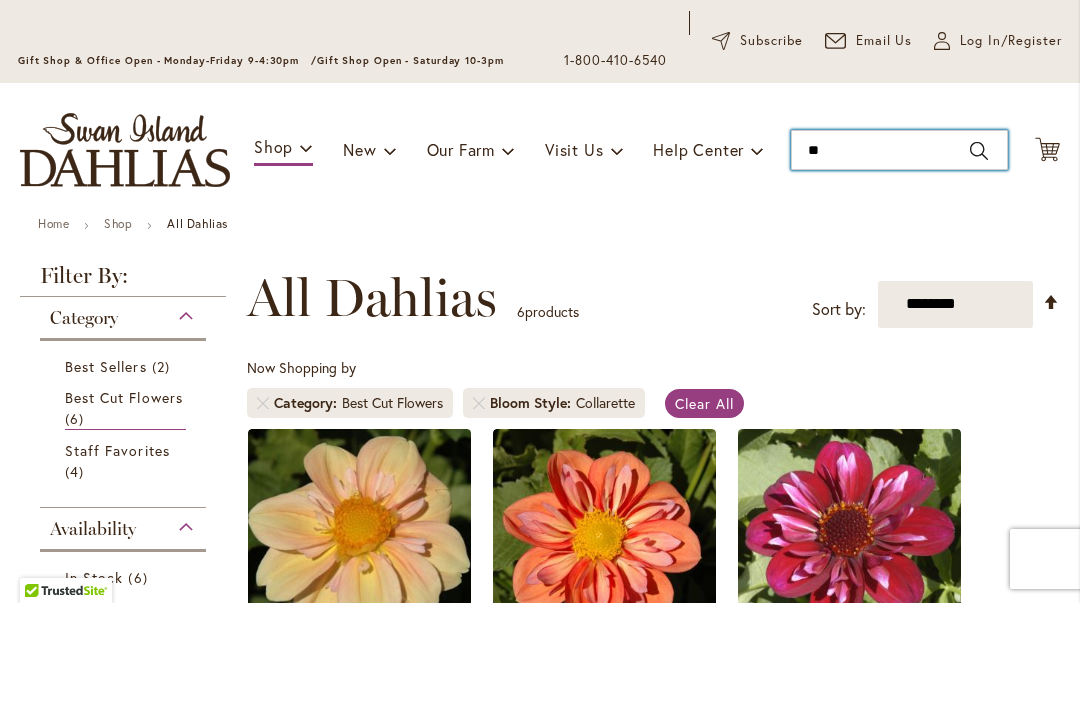 type on "***" 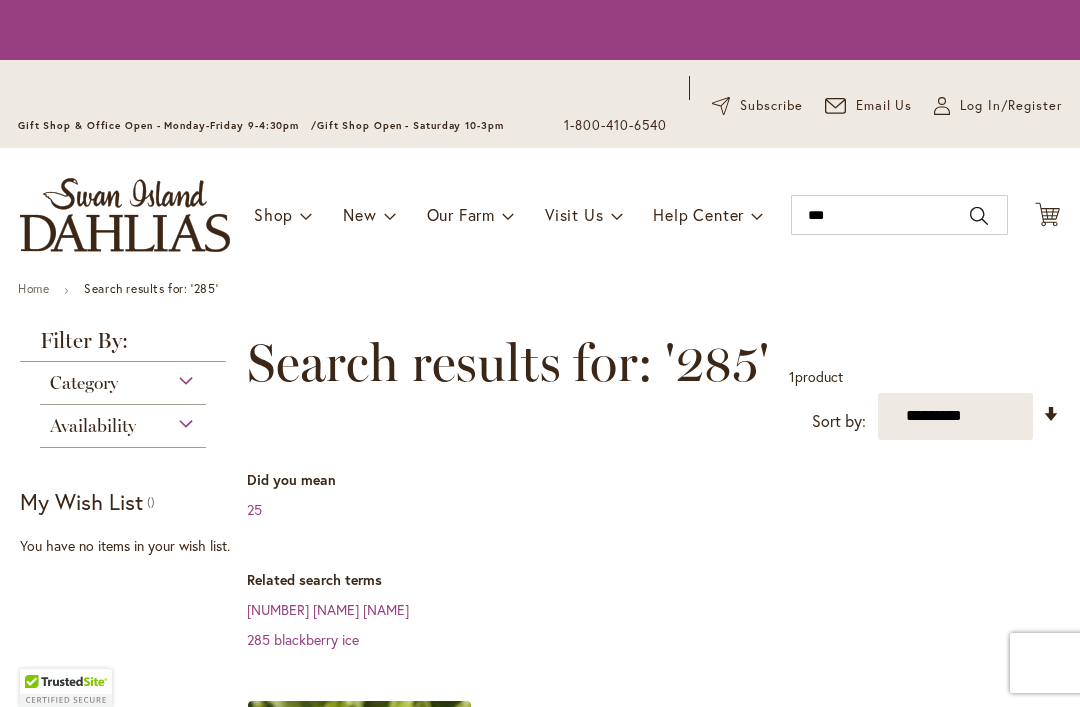 scroll, scrollTop: 0, scrollLeft: 0, axis: both 